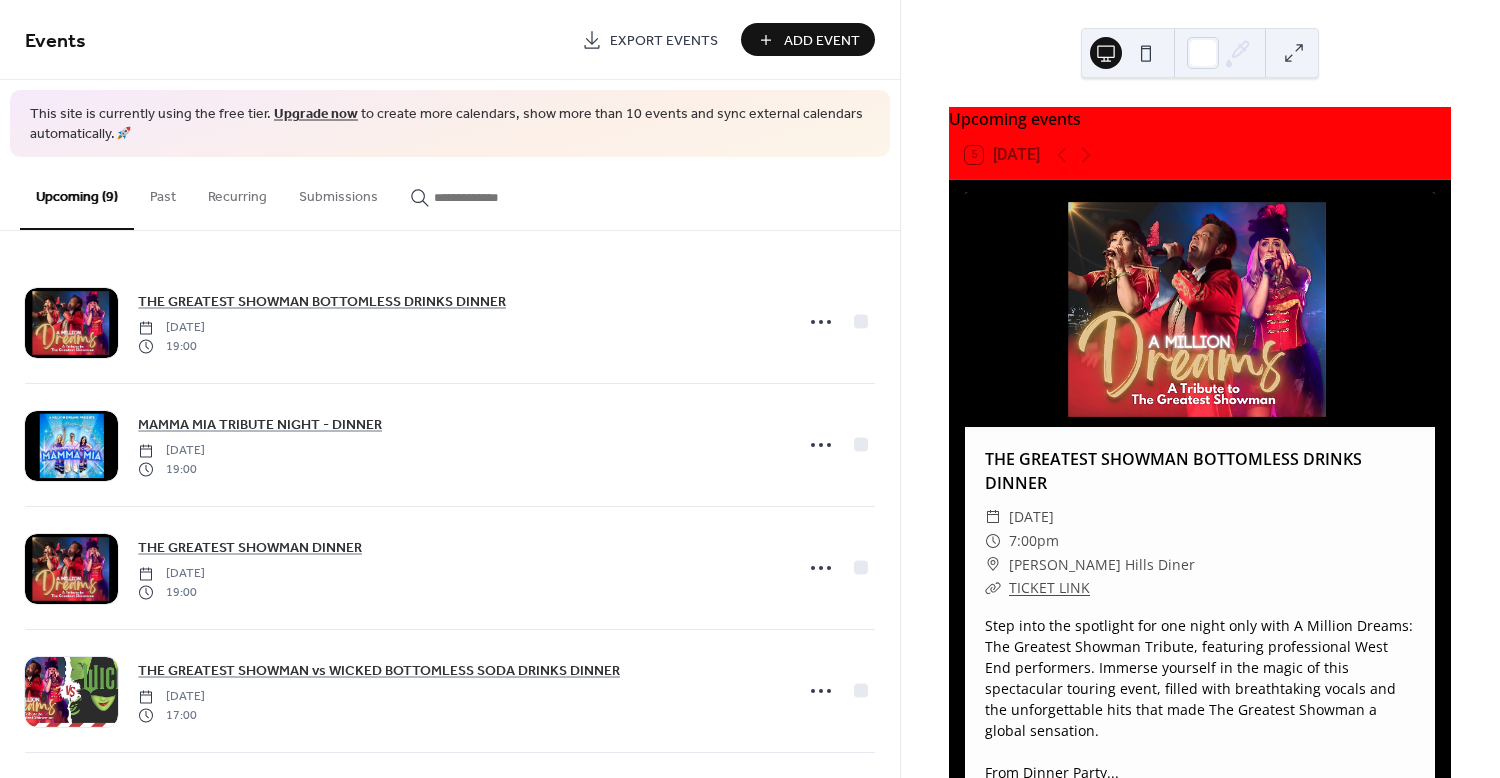 scroll, scrollTop: 0, scrollLeft: 0, axis: both 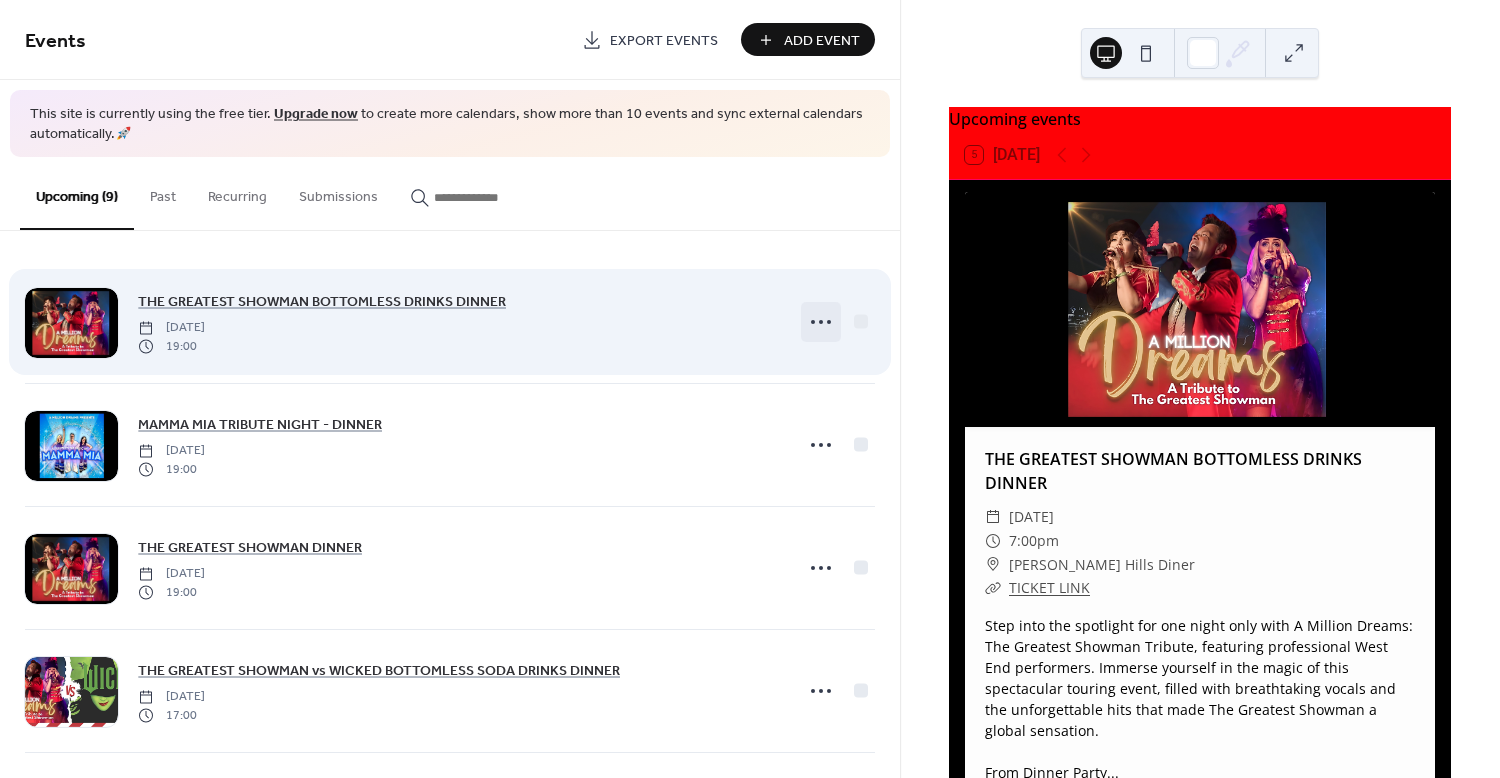 click 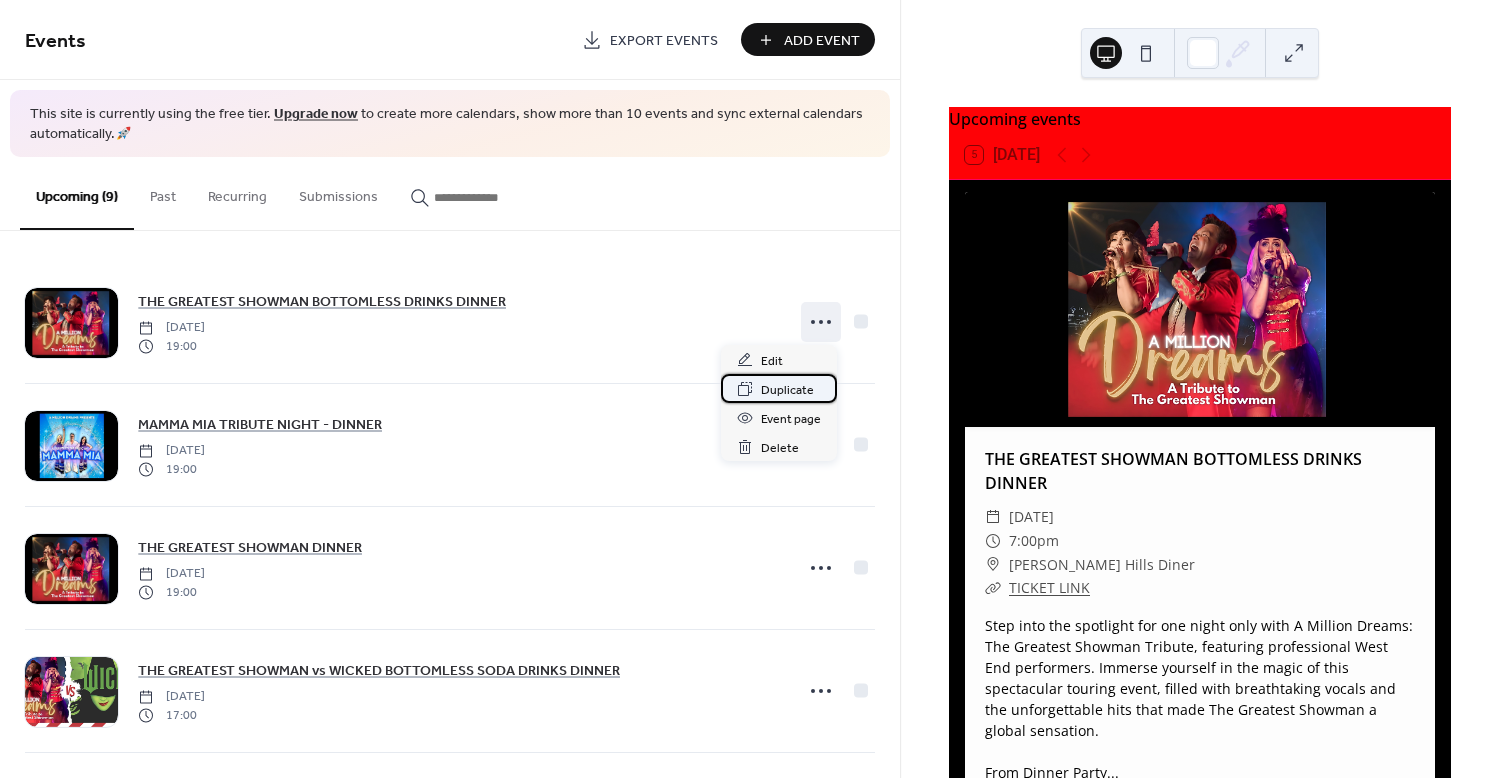 click on "Duplicate" at bounding box center (787, 390) 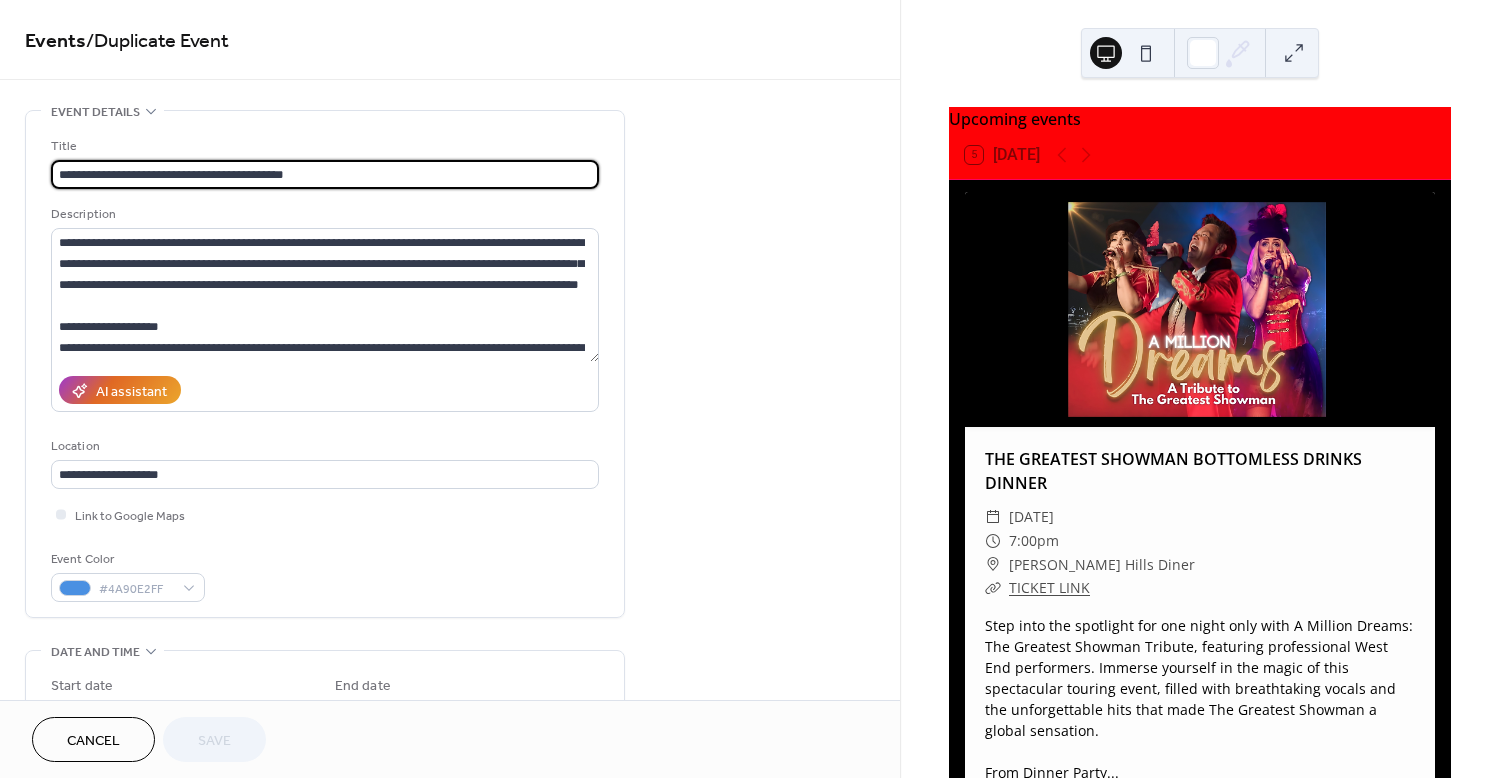 drag, startPoint x: 207, startPoint y: 175, endPoint x: 55, endPoint y: 177, distance: 152.01315 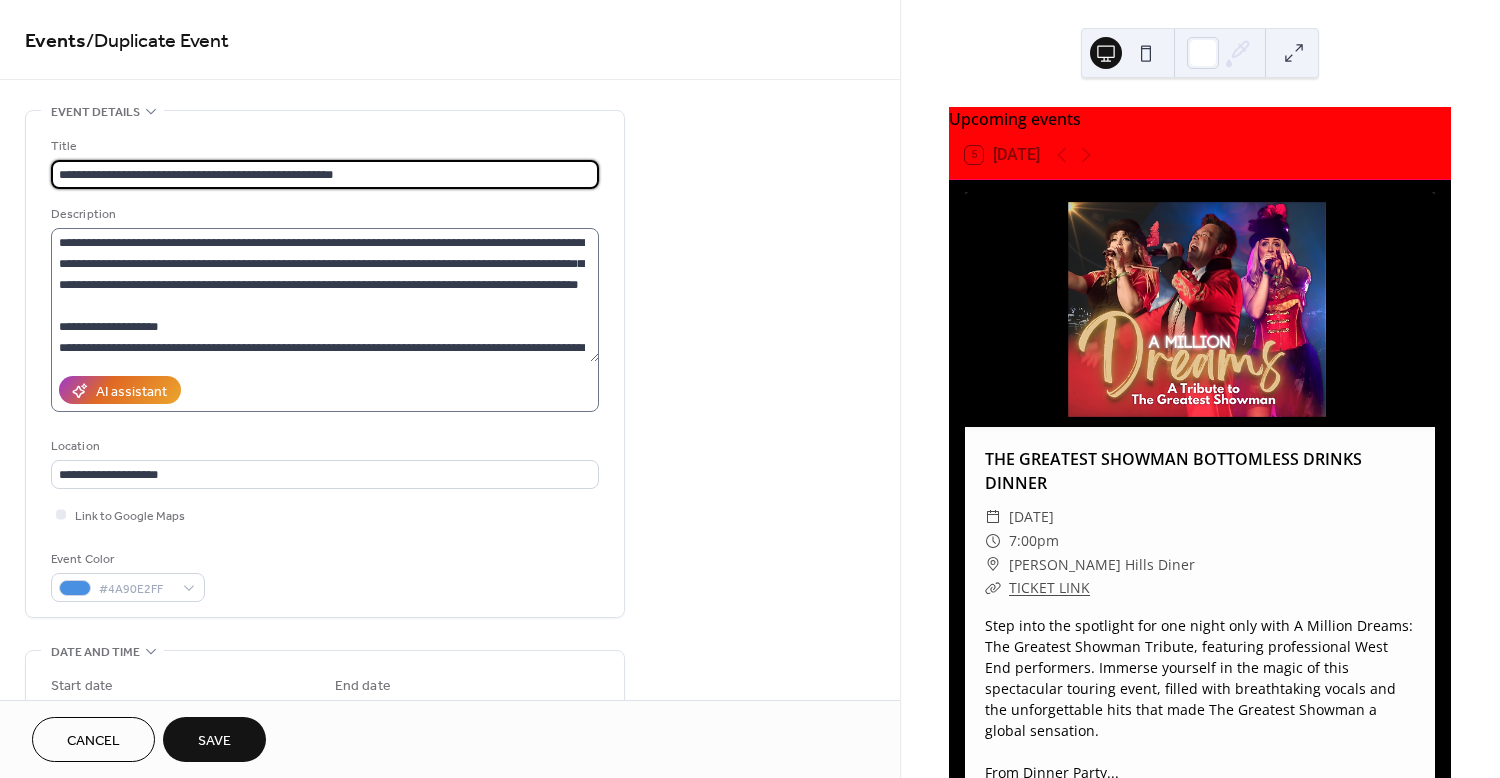 type on "**********" 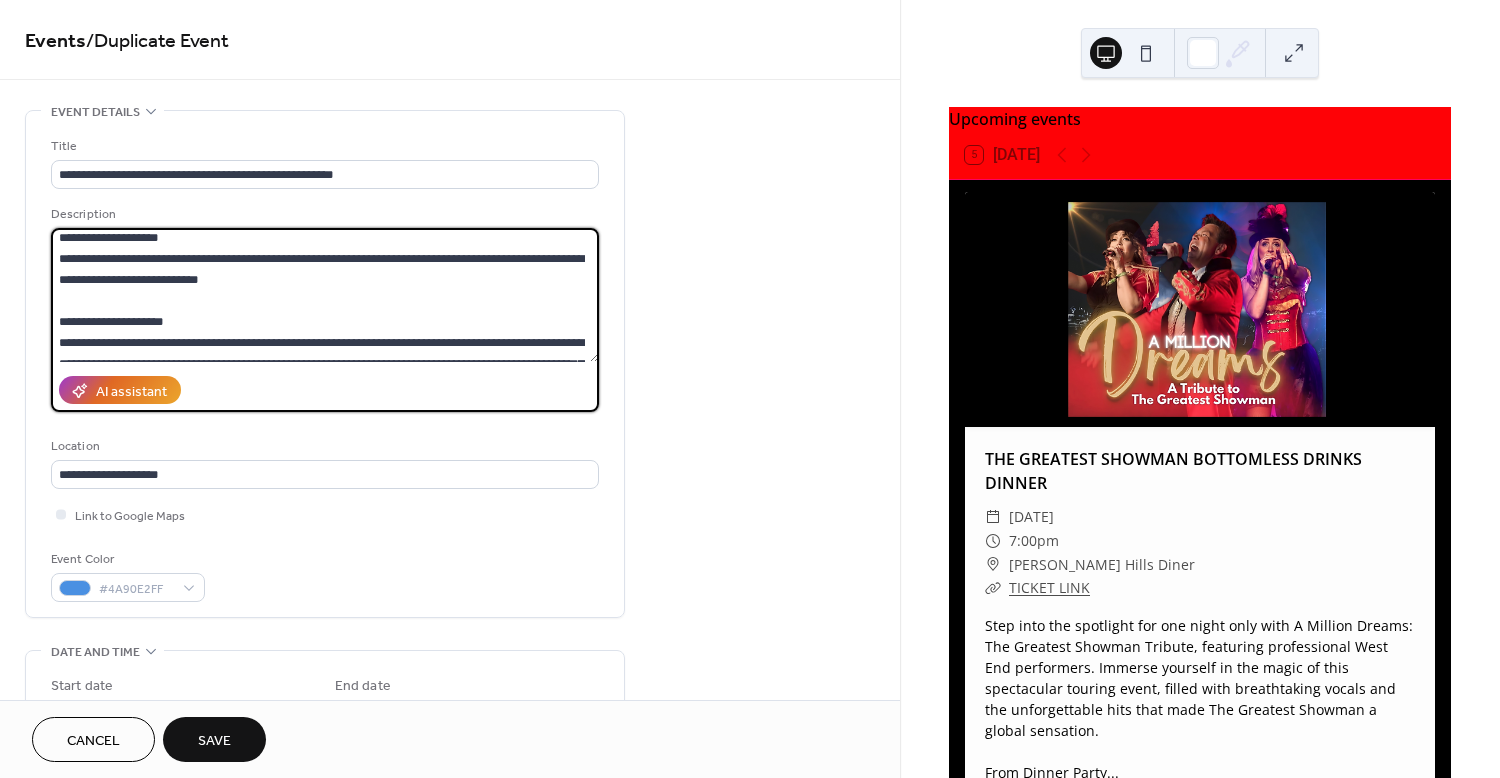 scroll, scrollTop: 134, scrollLeft: 0, axis: vertical 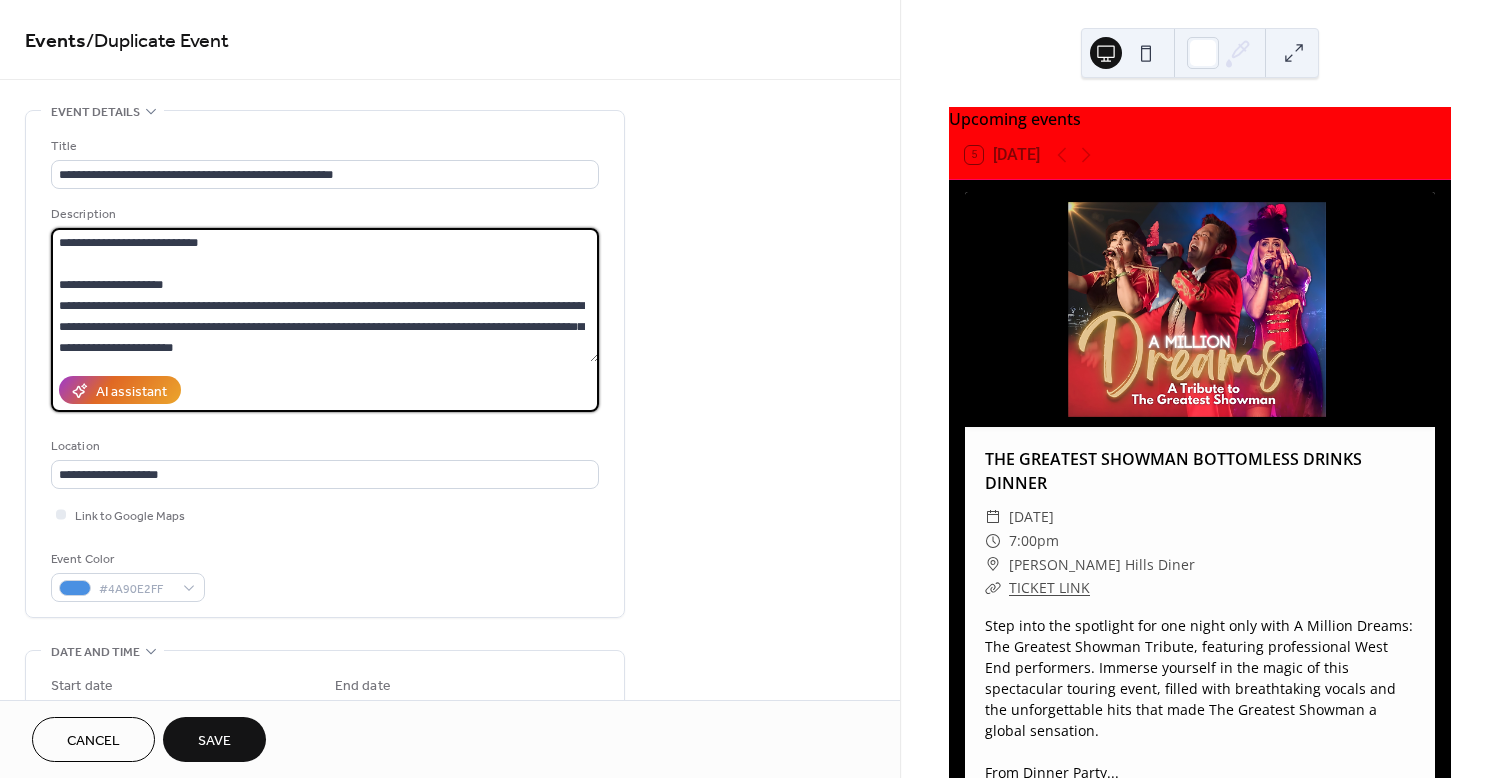 drag, startPoint x: 56, startPoint y: 242, endPoint x: 292, endPoint y: 399, distance: 283.45193 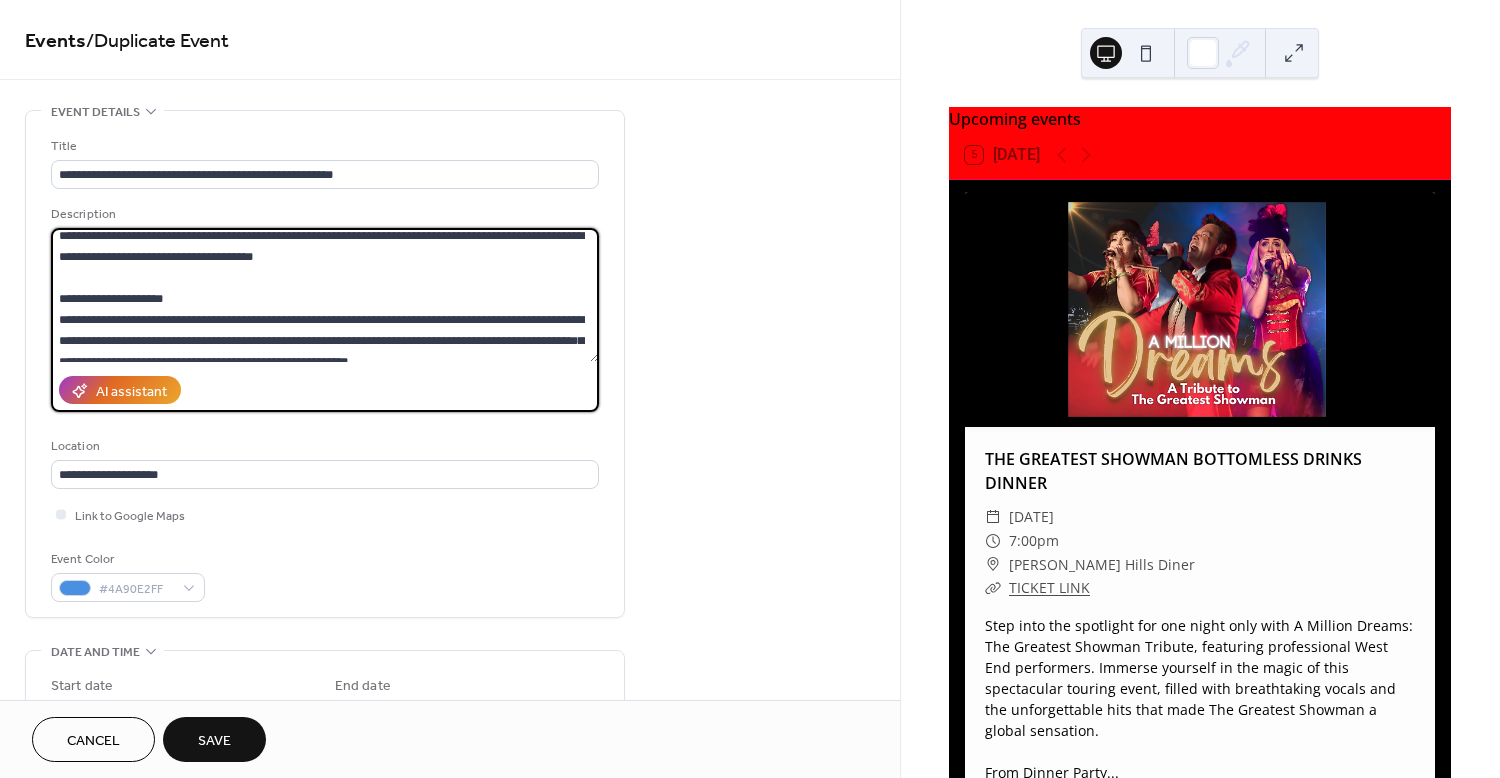 scroll, scrollTop: 171, scrollLeft: 0, axis: vertical 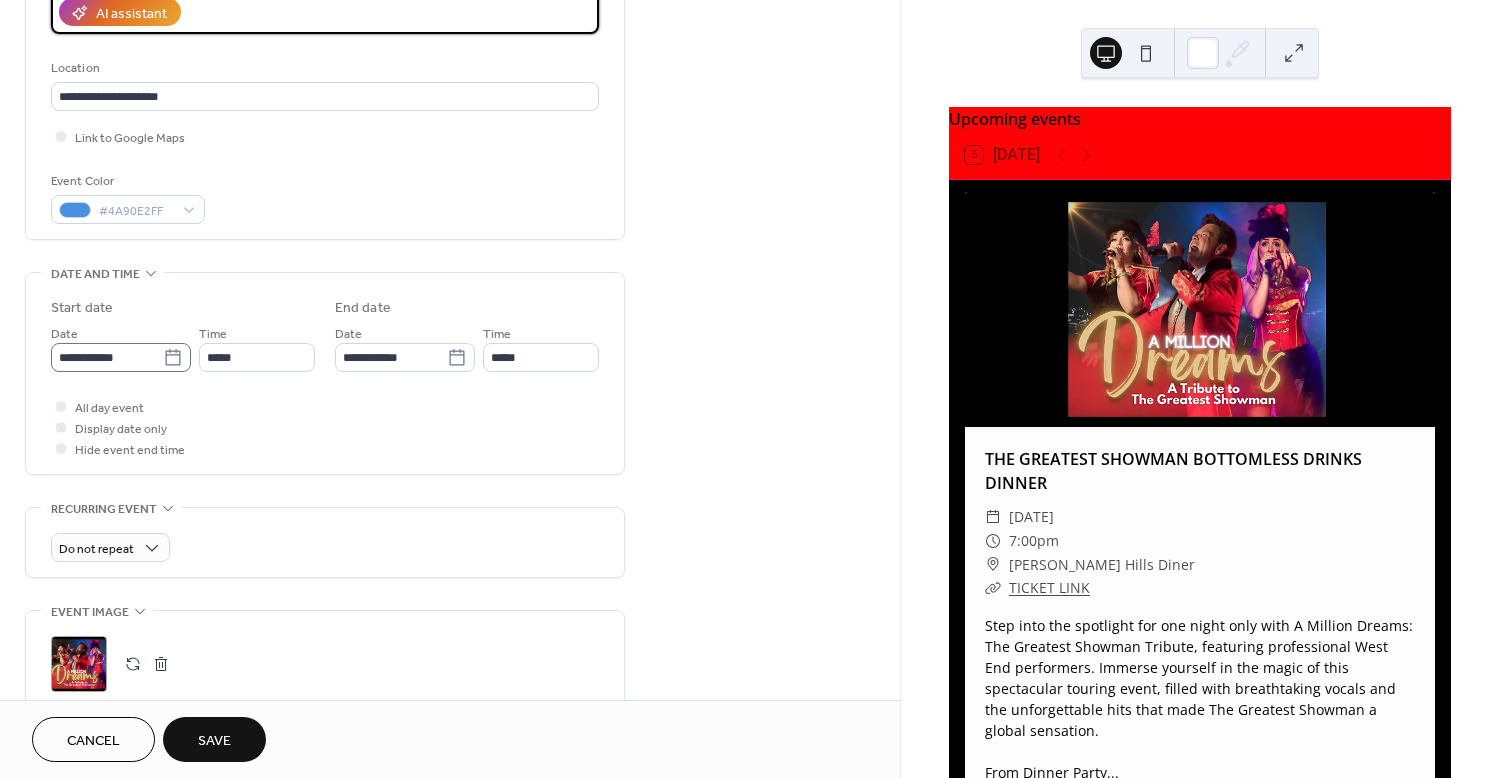 type on "**********" 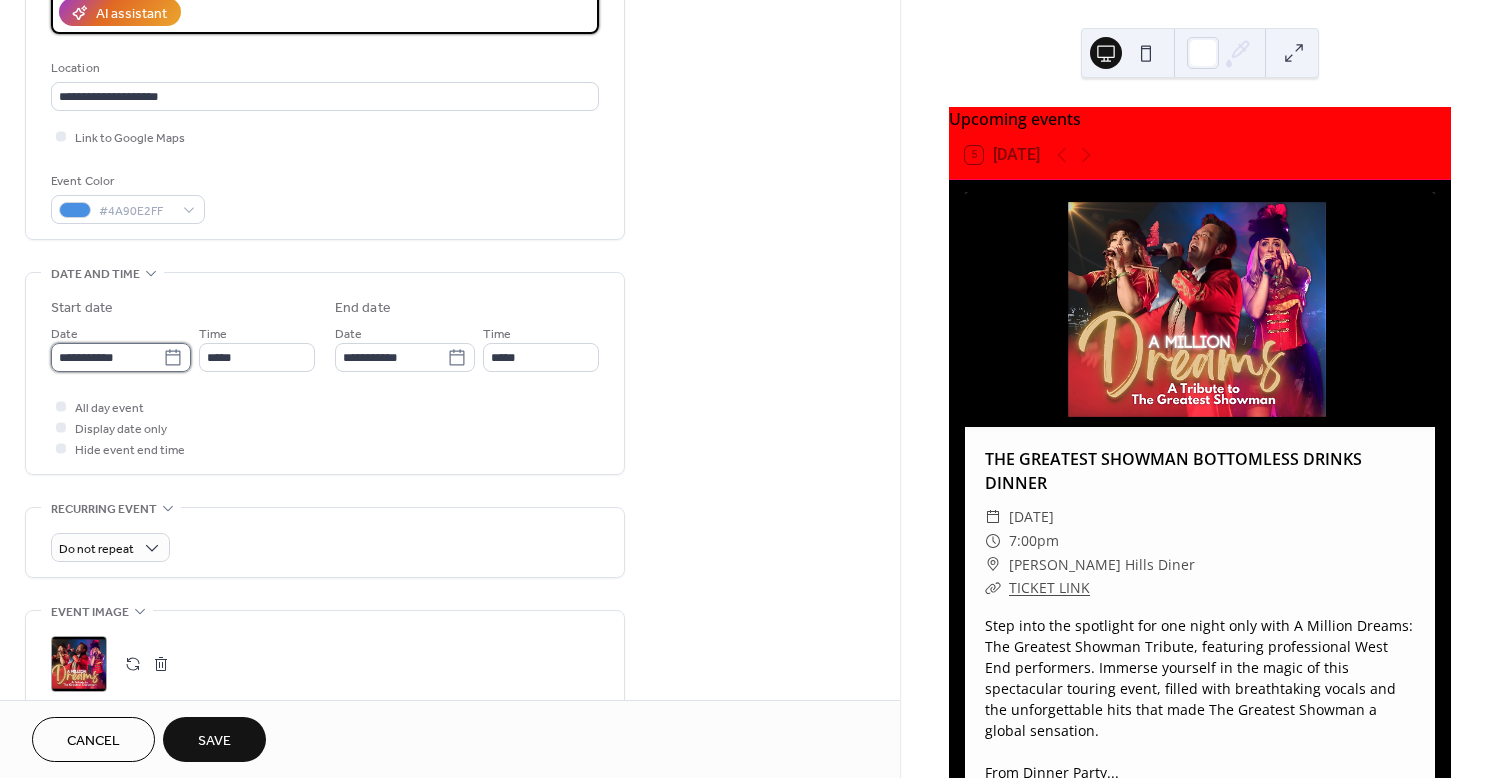 click on "**********" at bounding box center (107, 357) 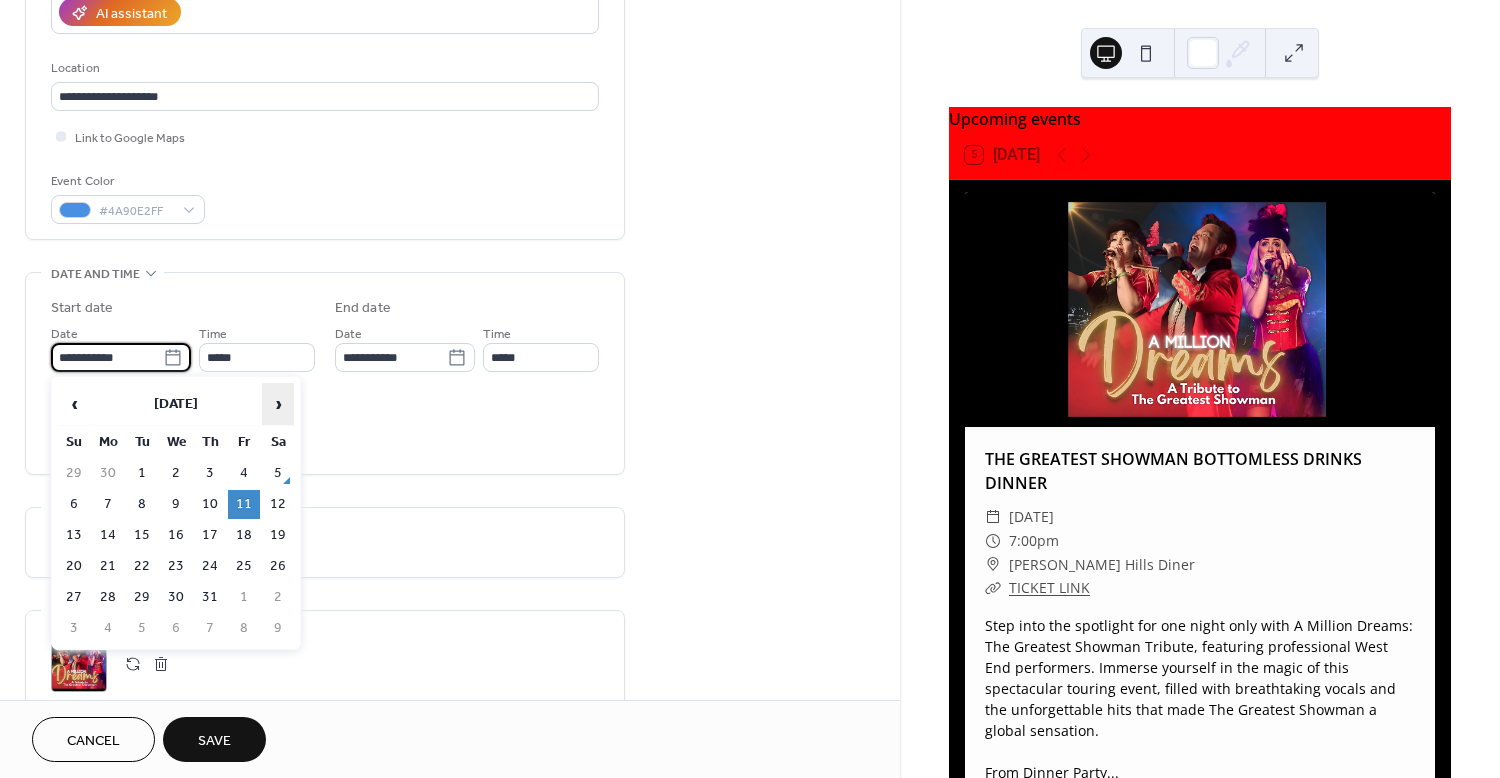 click on "›" at bounding box center [278, 404] 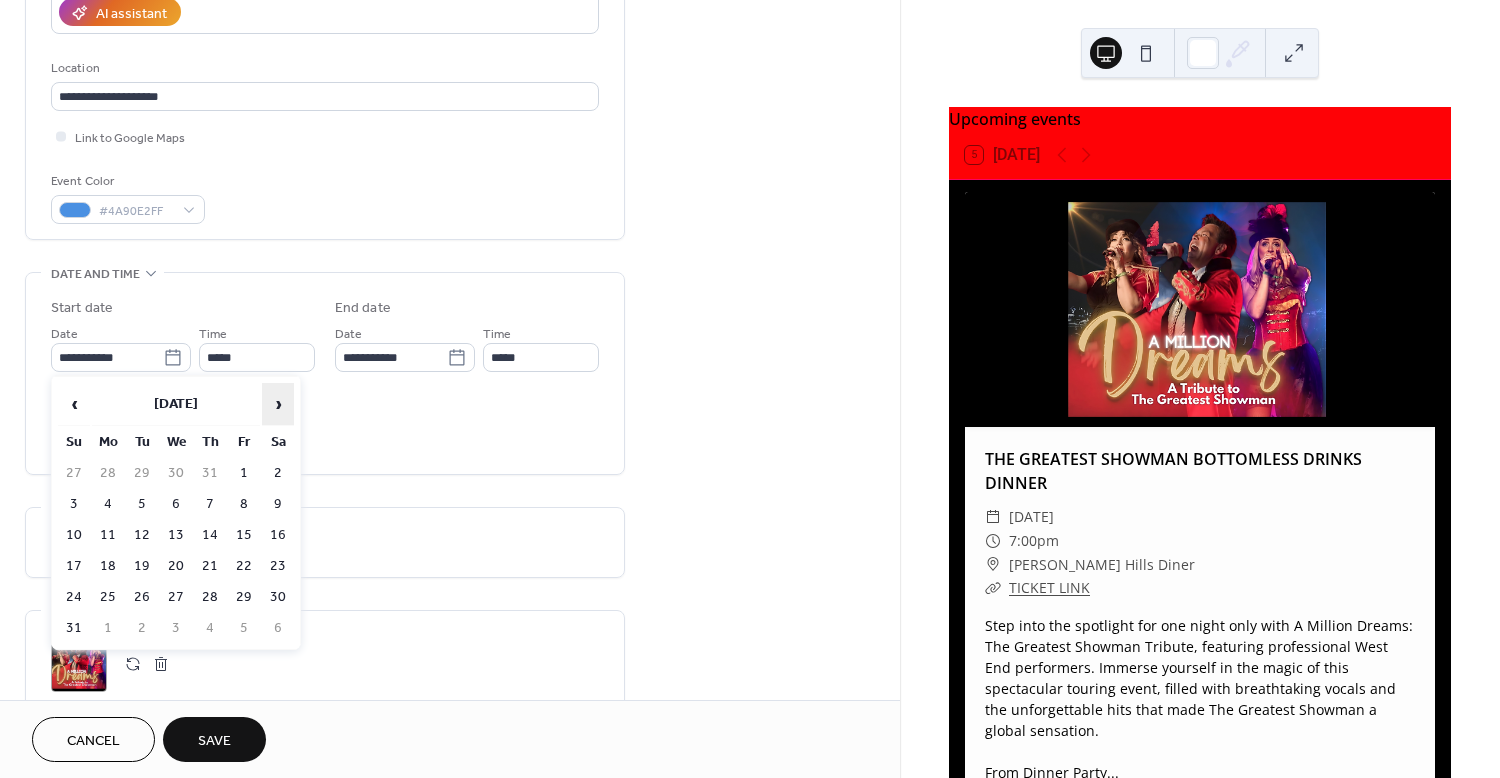 click on "›" at bounding box center [278, 404] 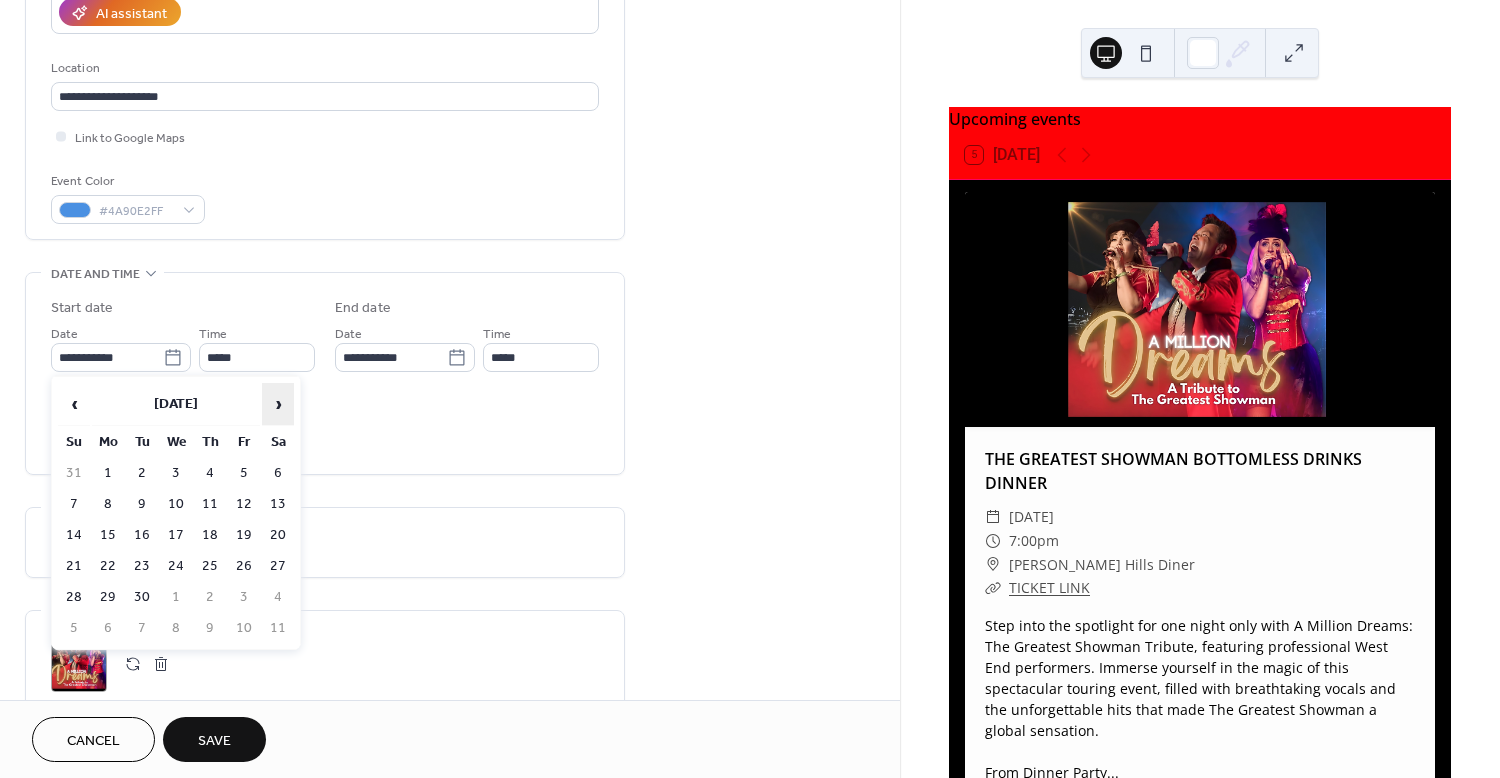 click on "›" at bounding box center [278, 404] 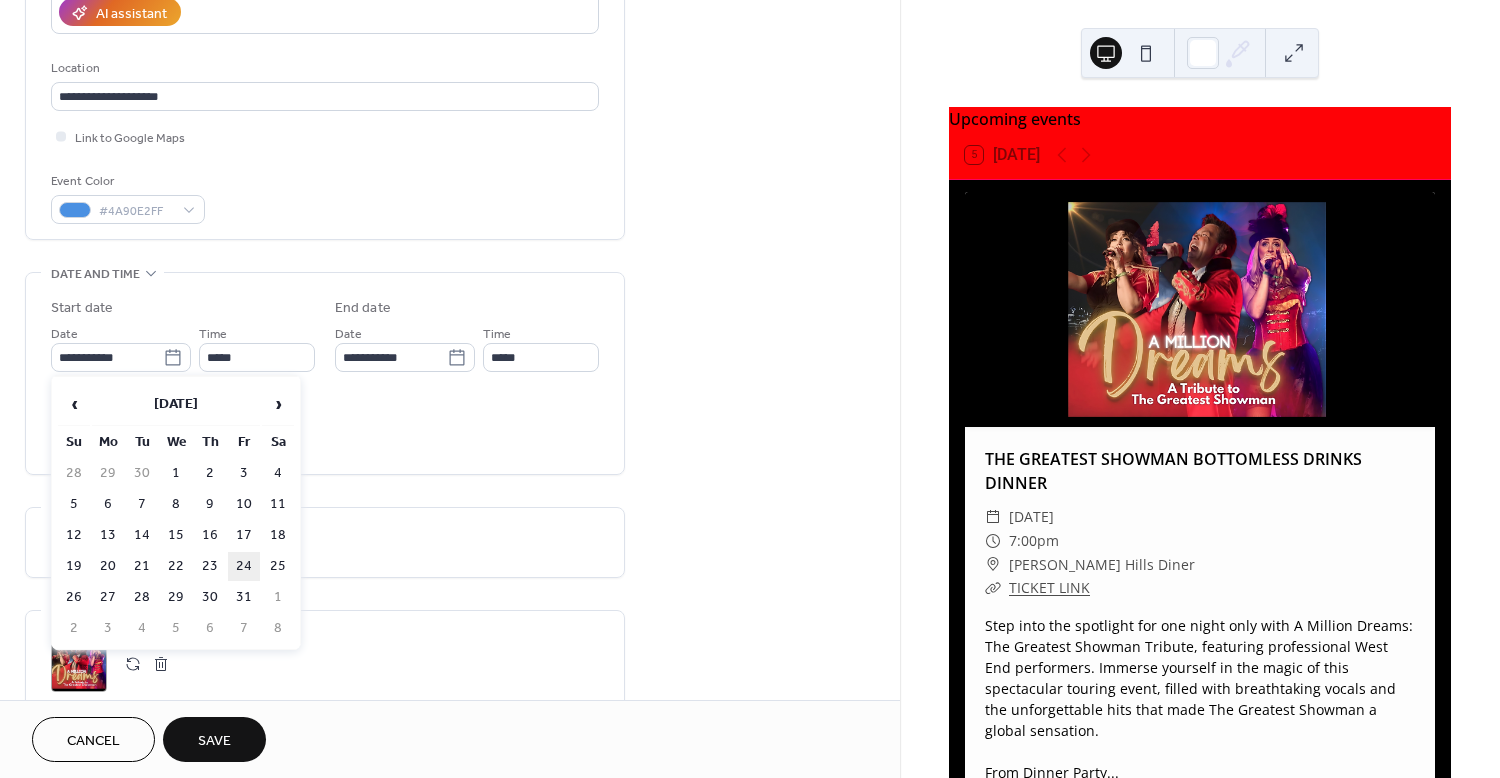 click on "24" at bounding box center (244, 566) 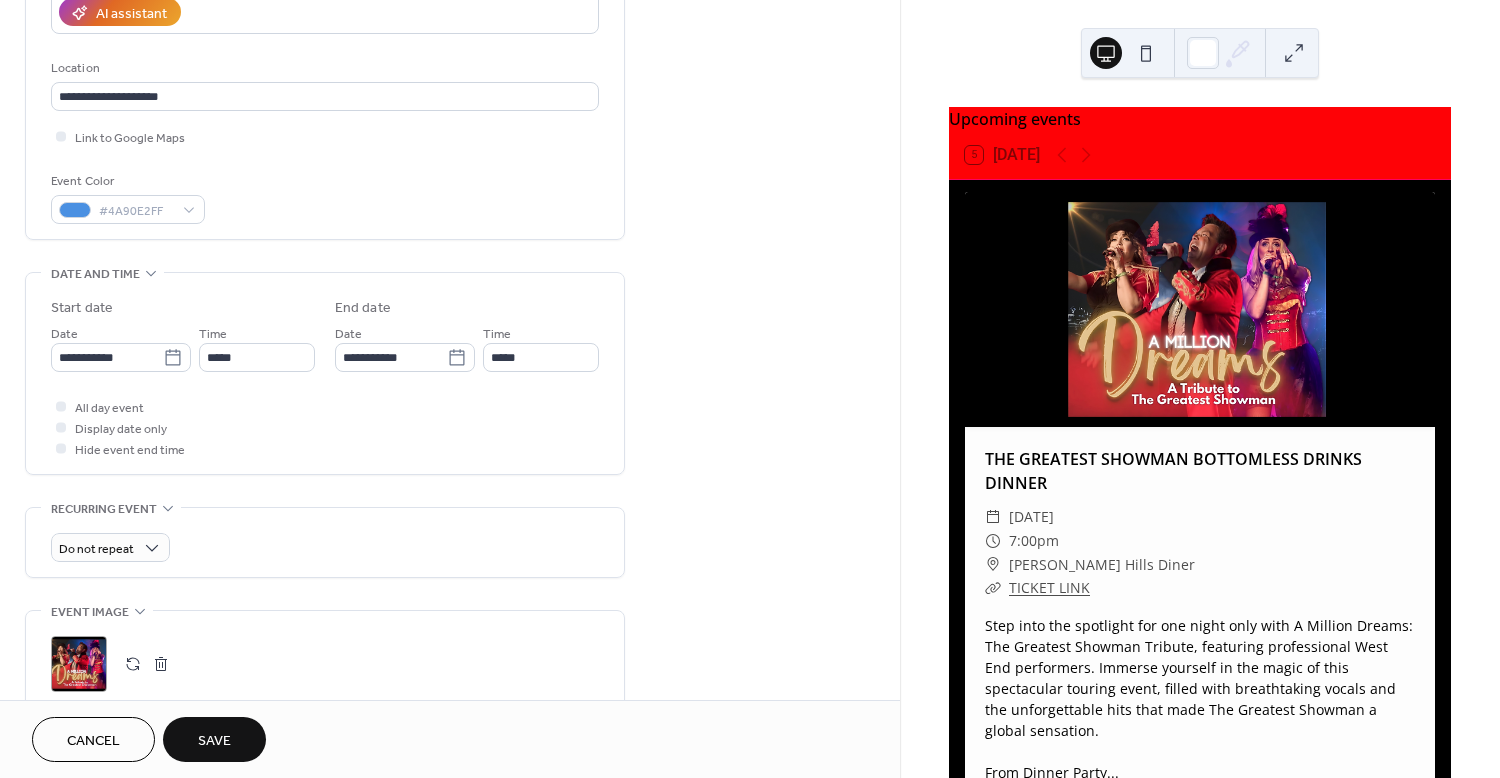 type on "**********" 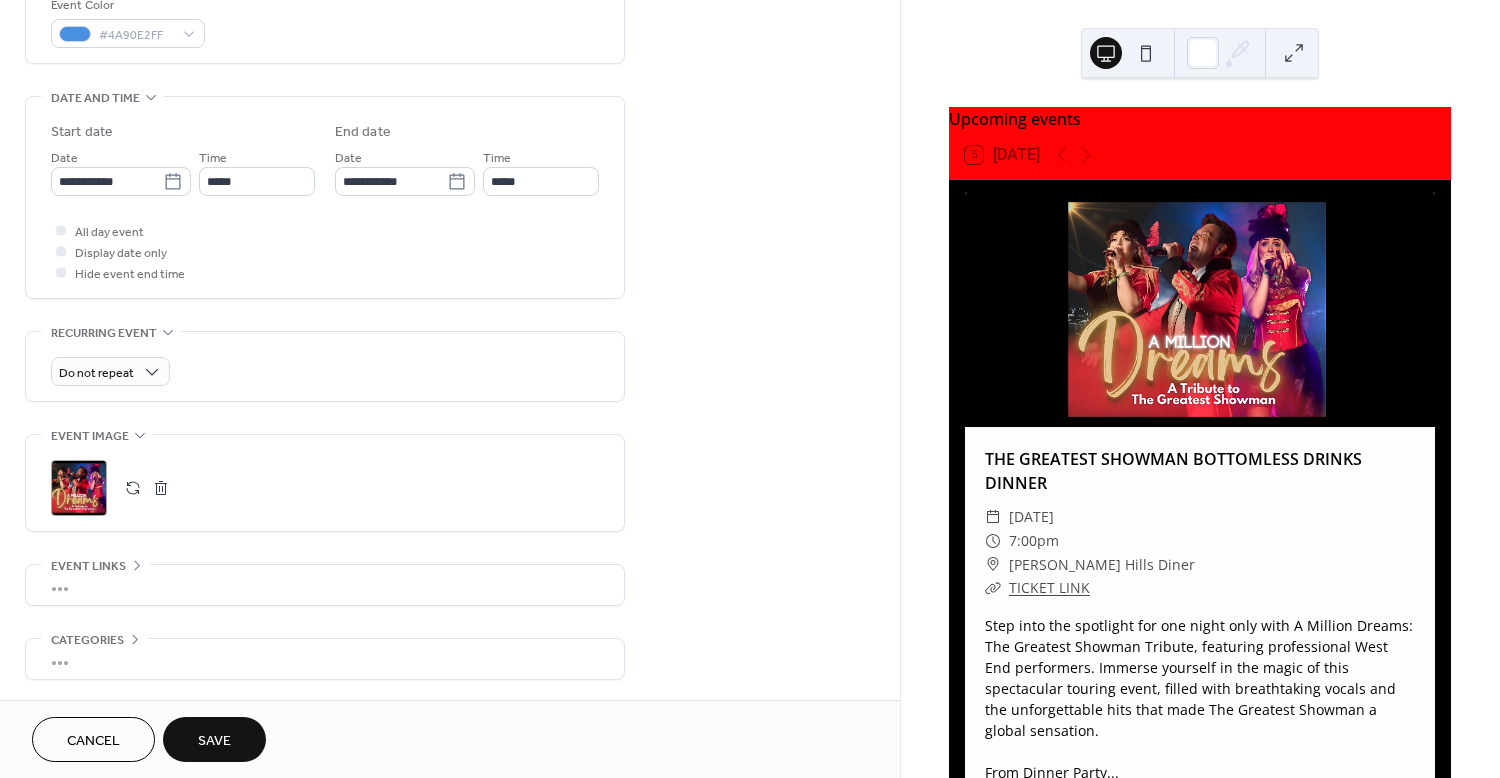 scroll, scrollTop: 554, scrollLeft: 0, axis: vertical 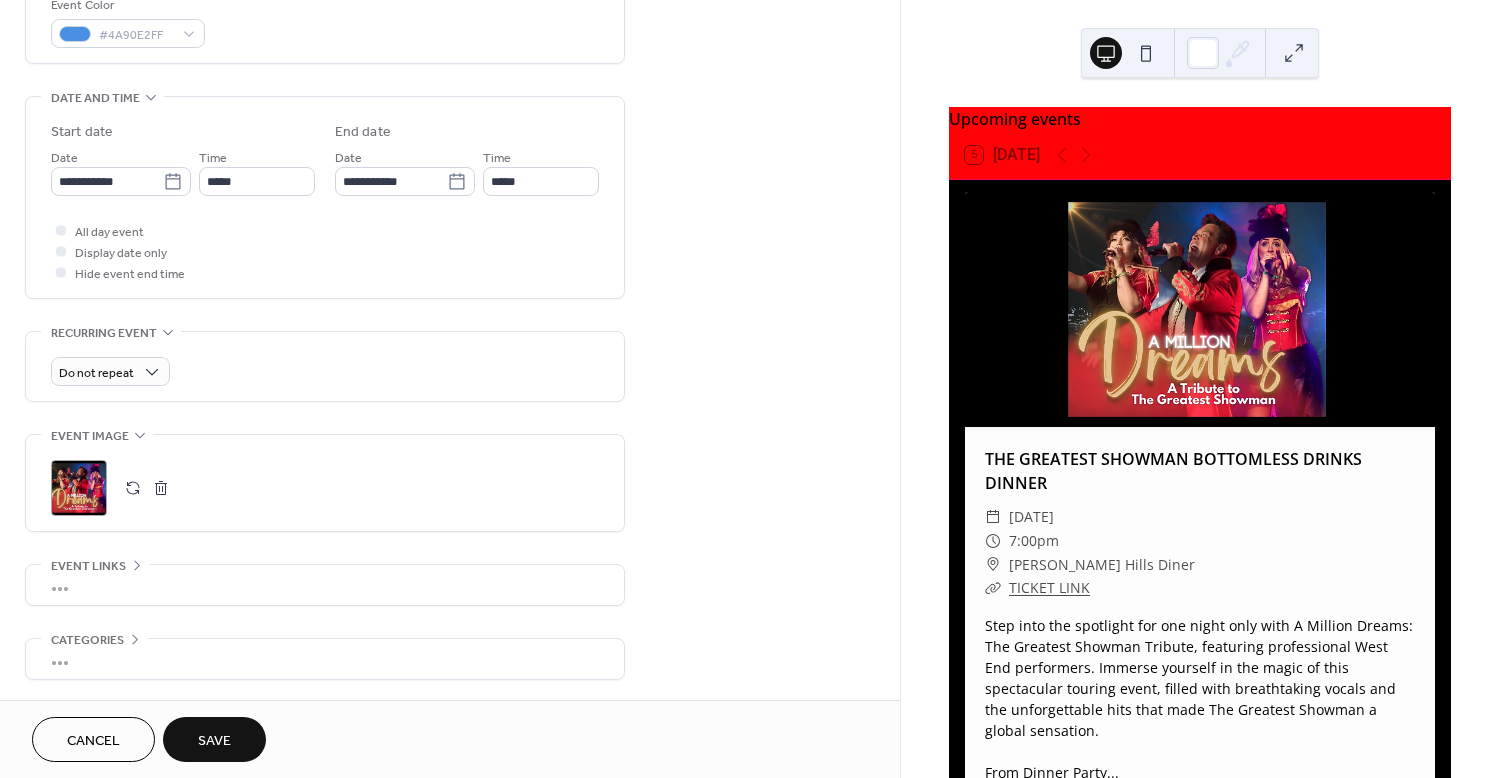 click on ";" at bounding box center (79, 488) 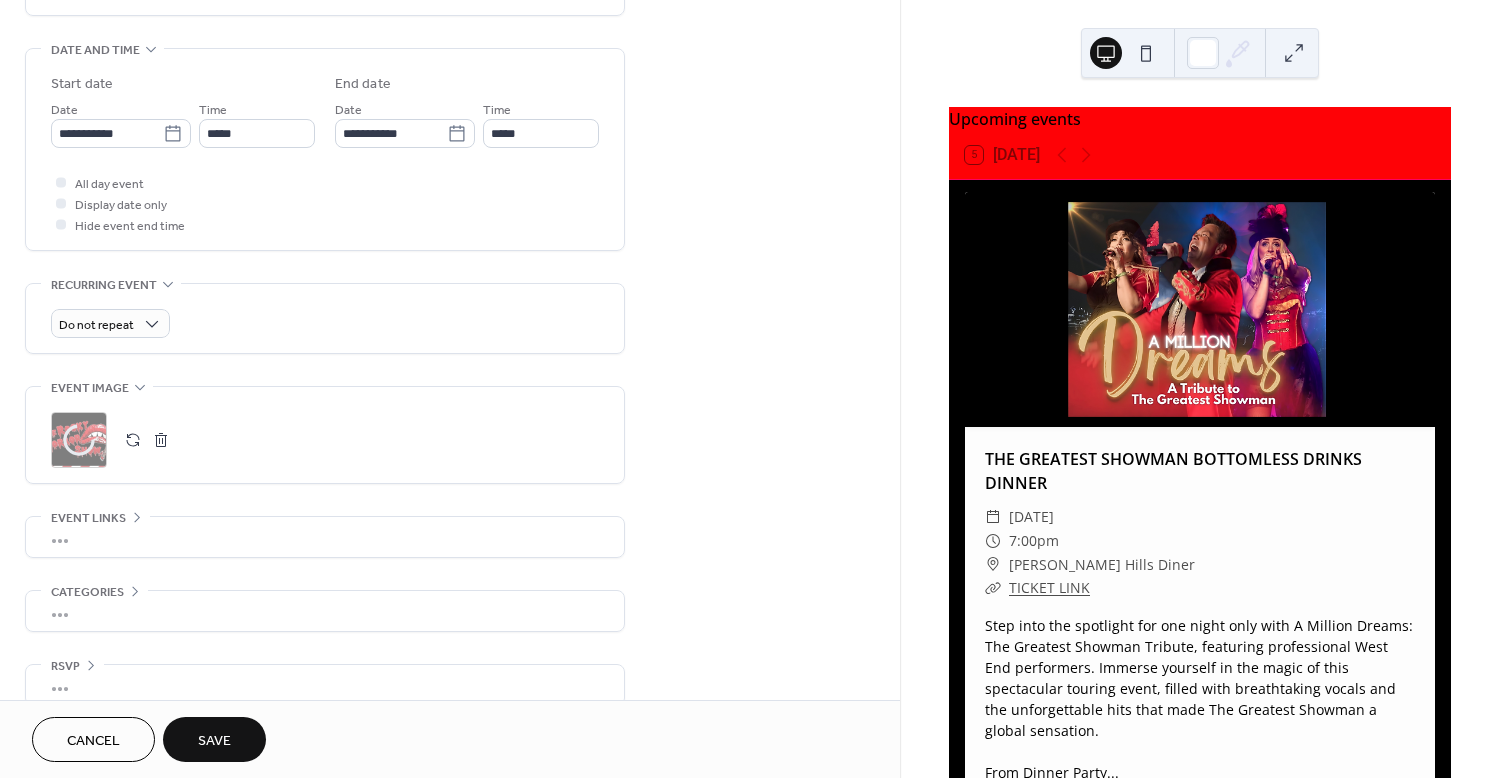 scroll, scrollTop: 623, scrollLeft: 0, axis: vertical 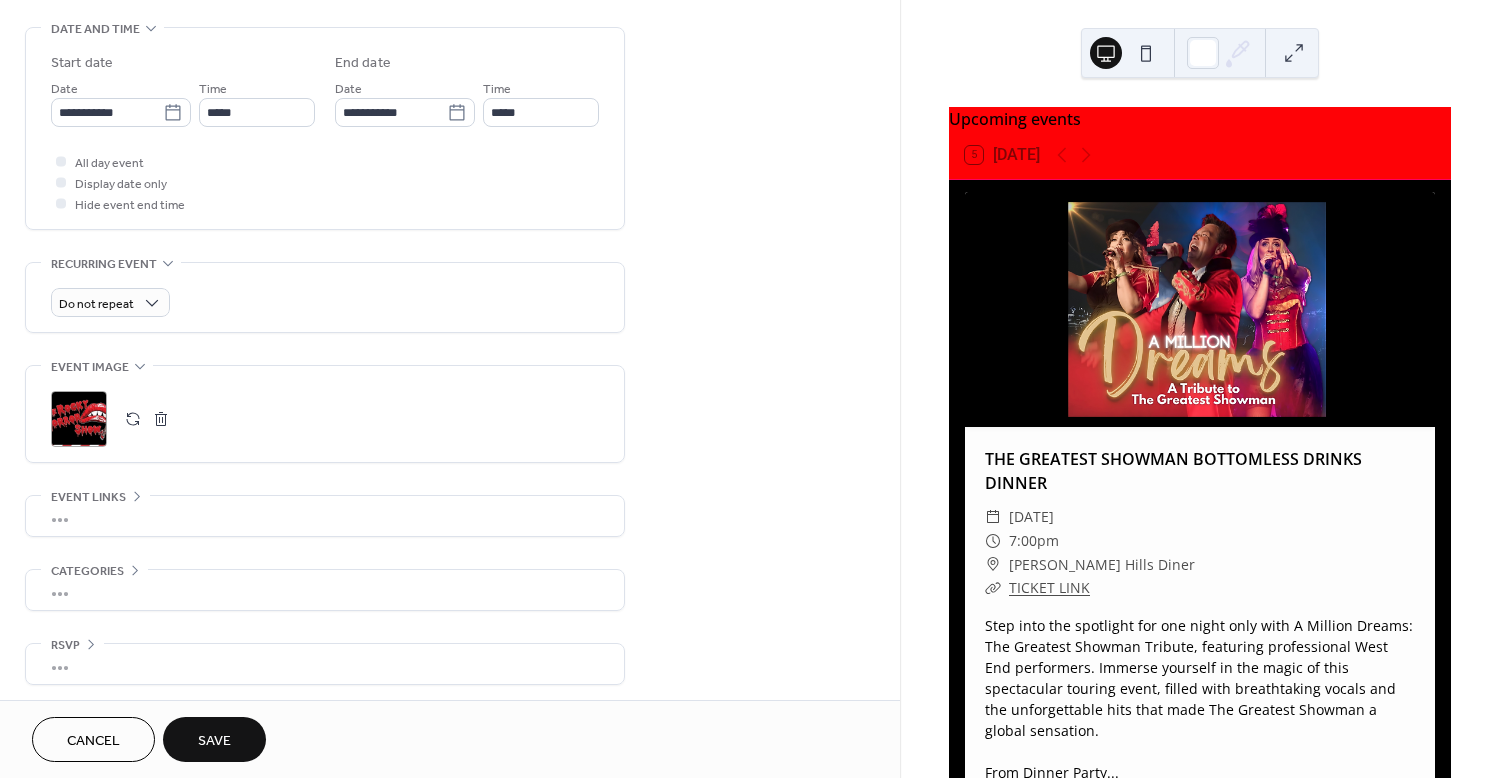 click on "•••" at bounding box center (325, 516) 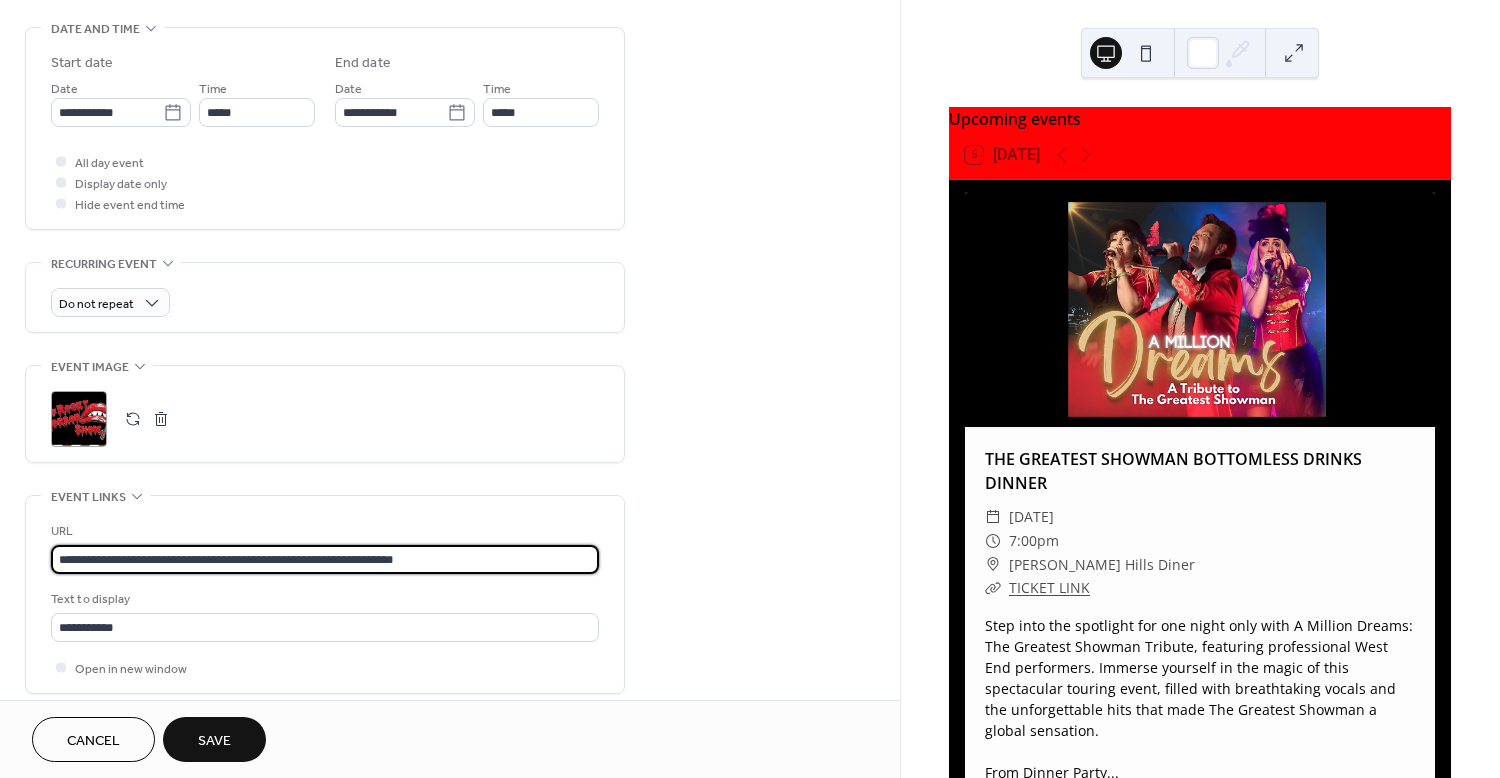click on "**********" at bounding box center [750, 389] 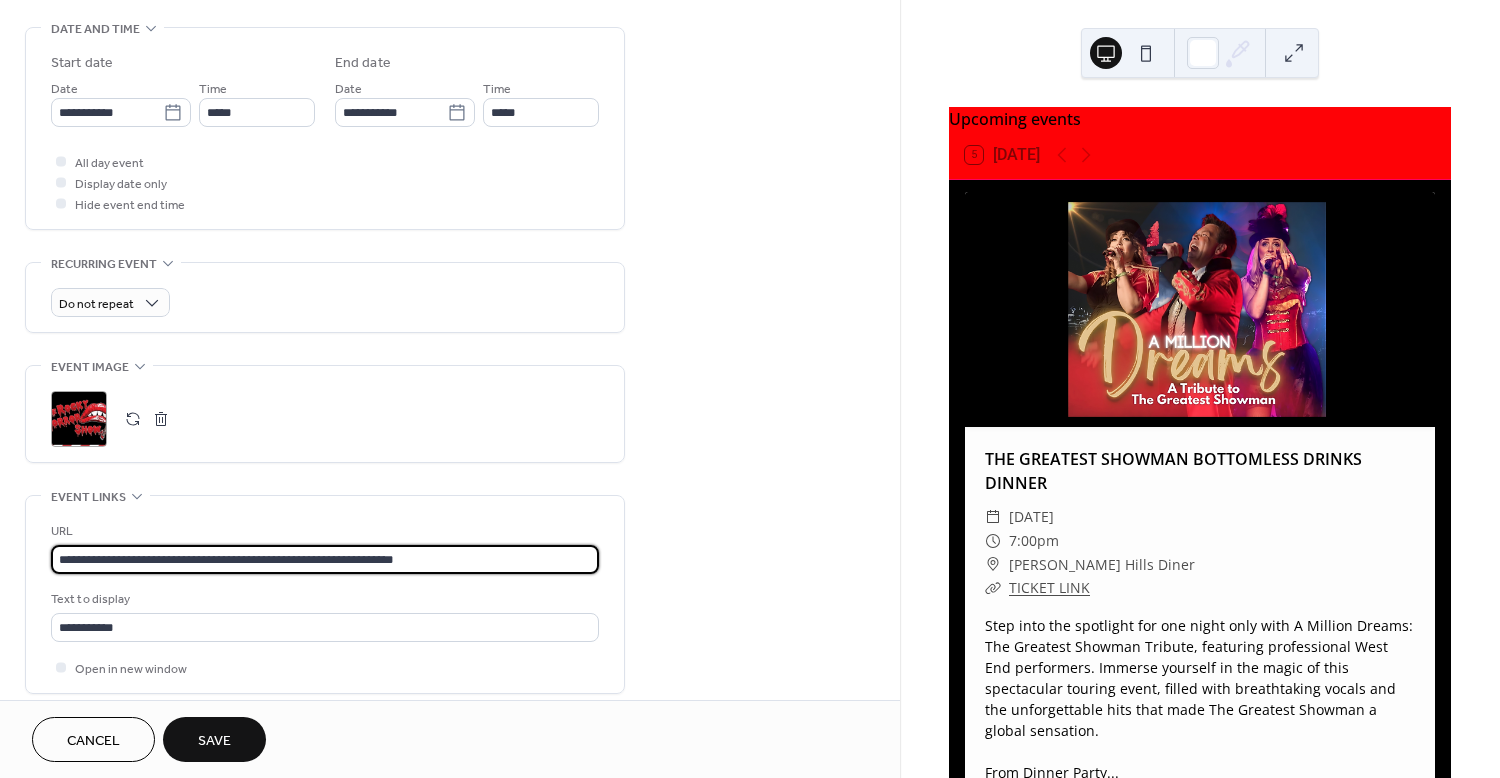paste 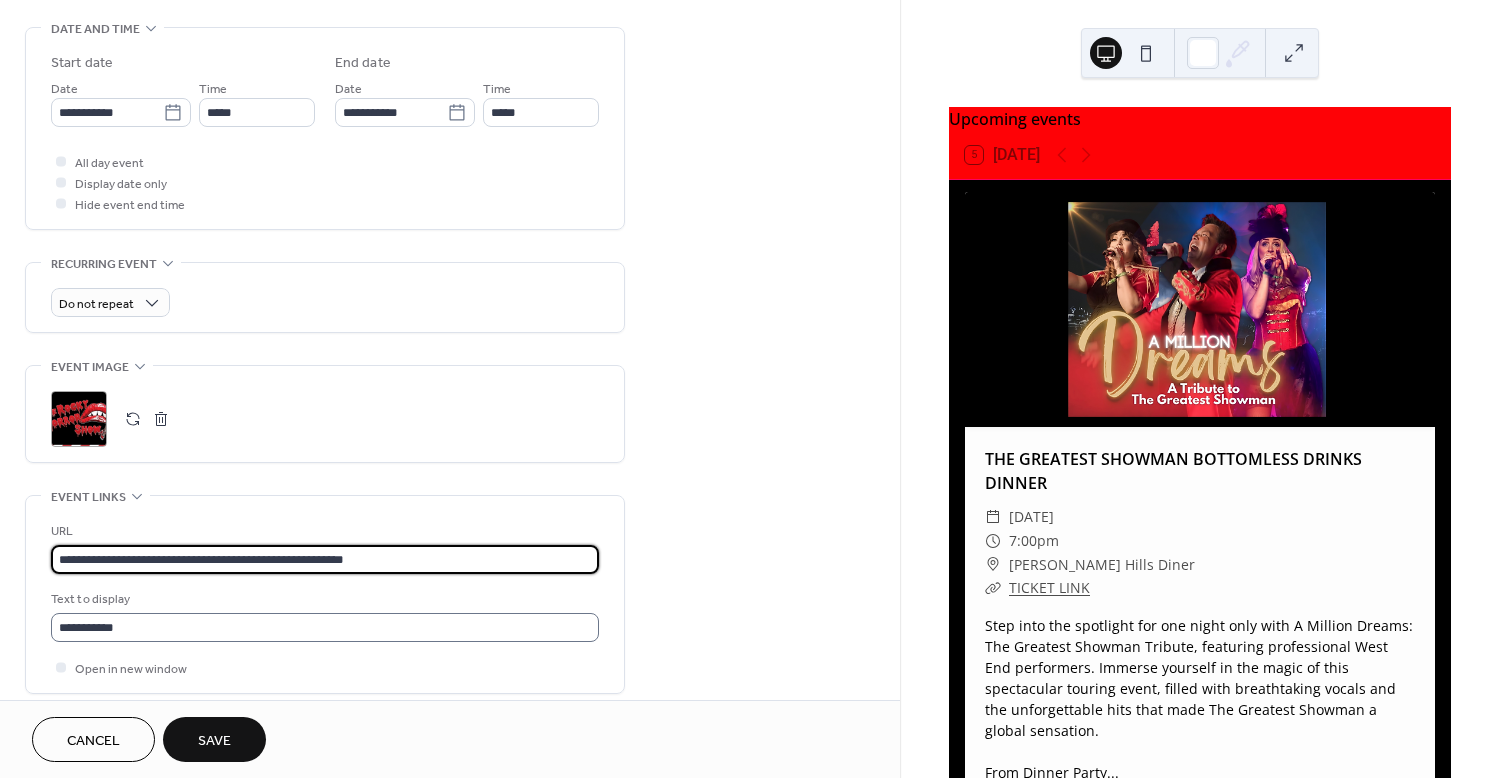 type on "**********" 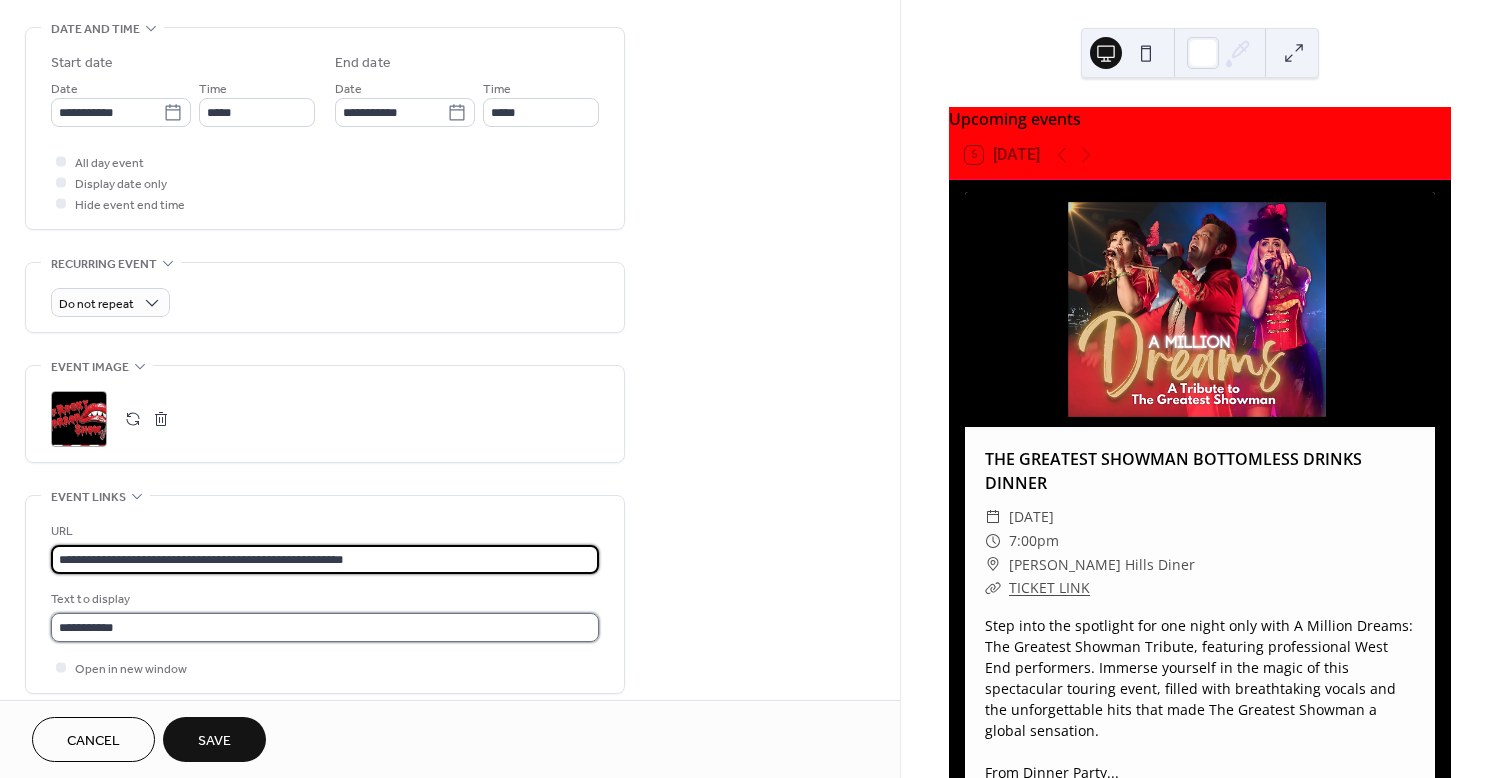 click on "**********" at bounding box center [325, 627] 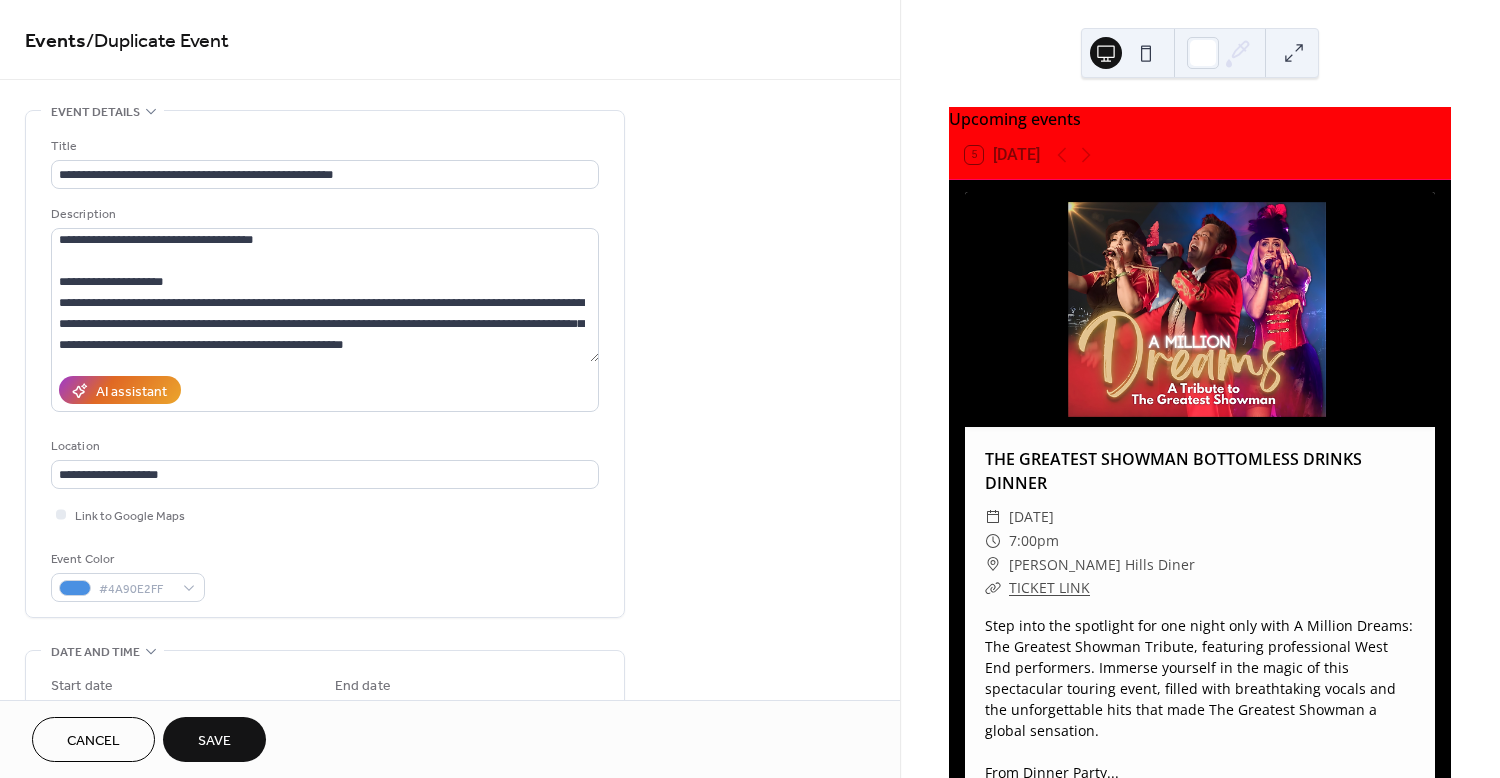 scroll, scrollTop: 0, scrollLeft: 0, axis: both 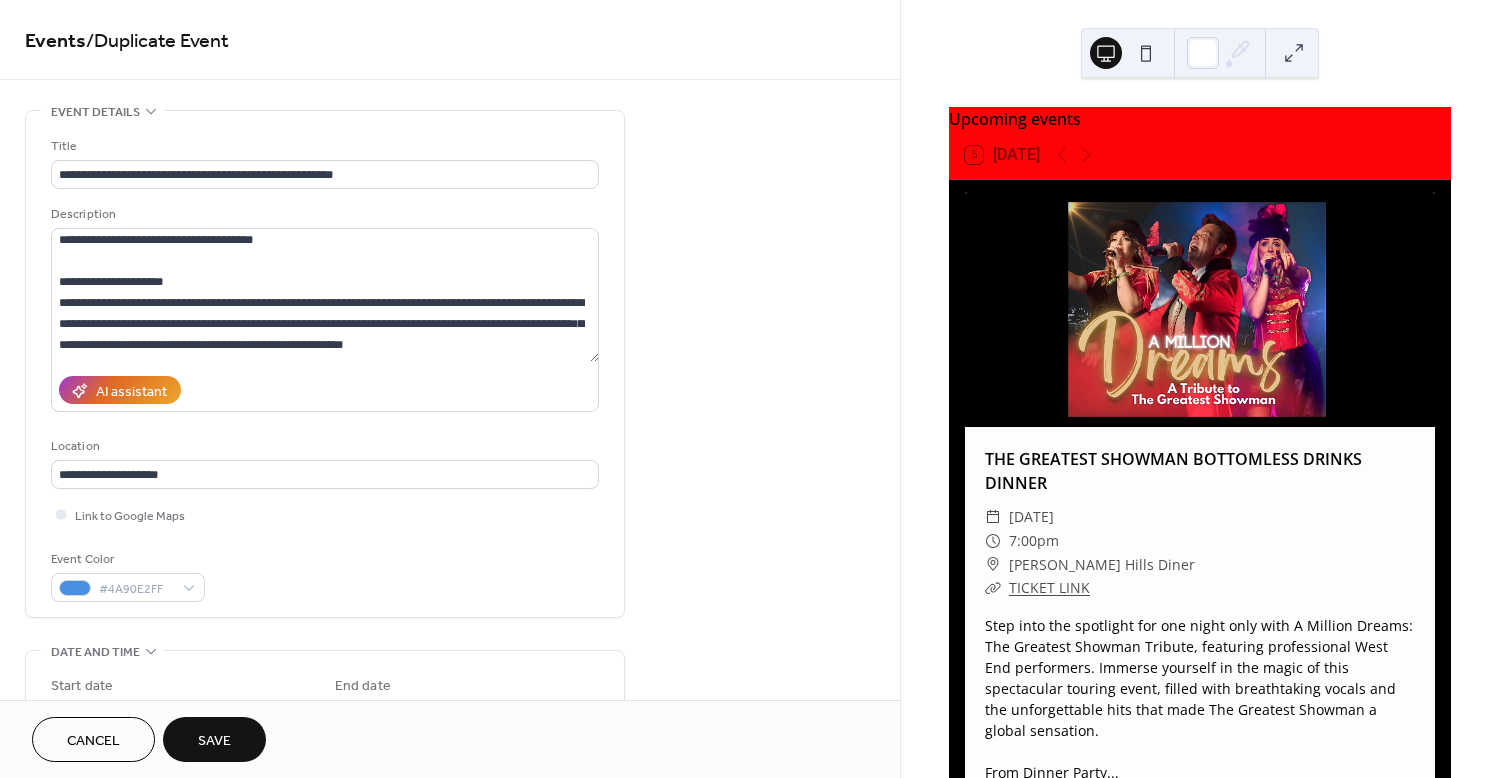 click on "Save" at bounding box center [214, 739] 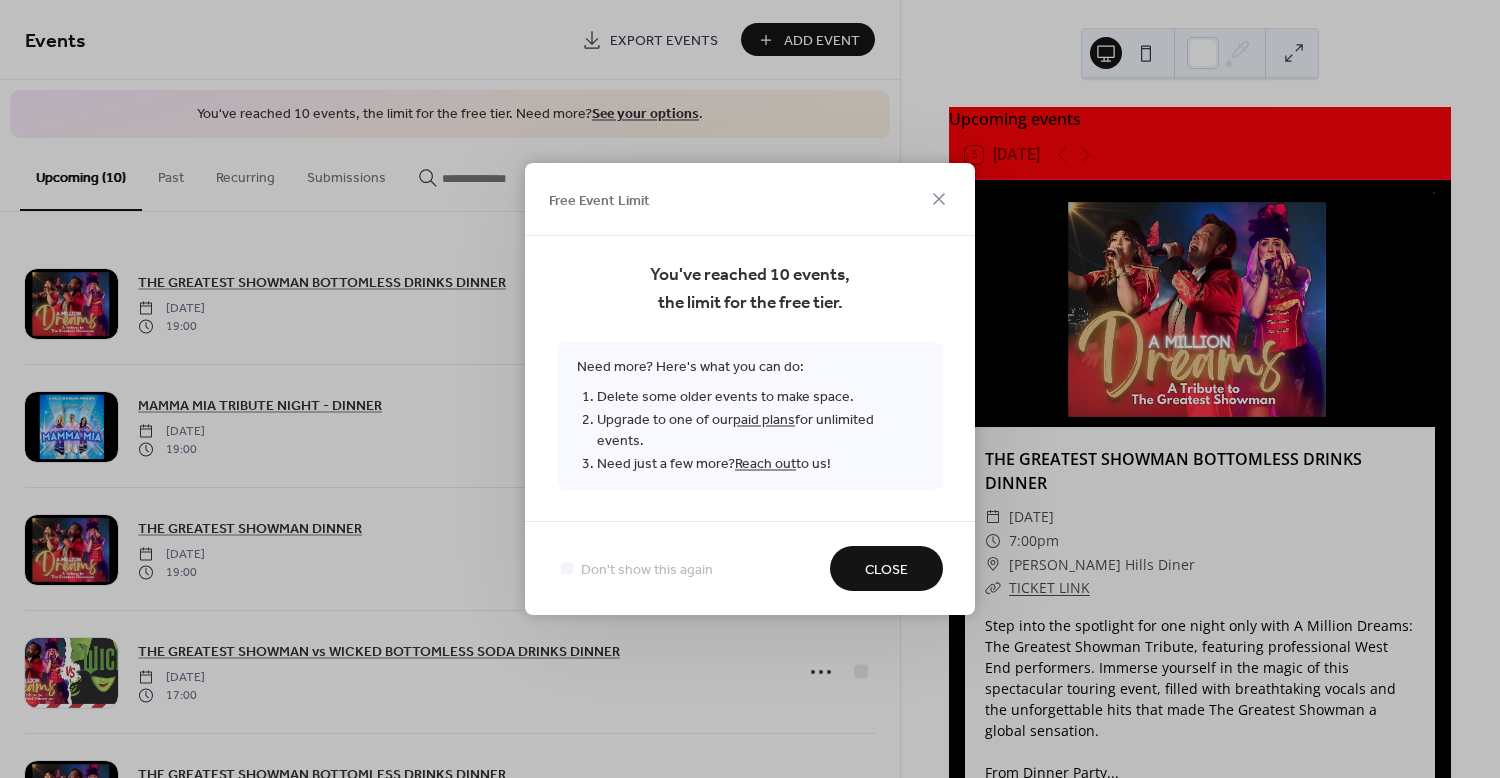 click on "Close" at bounding box center (886, 570) 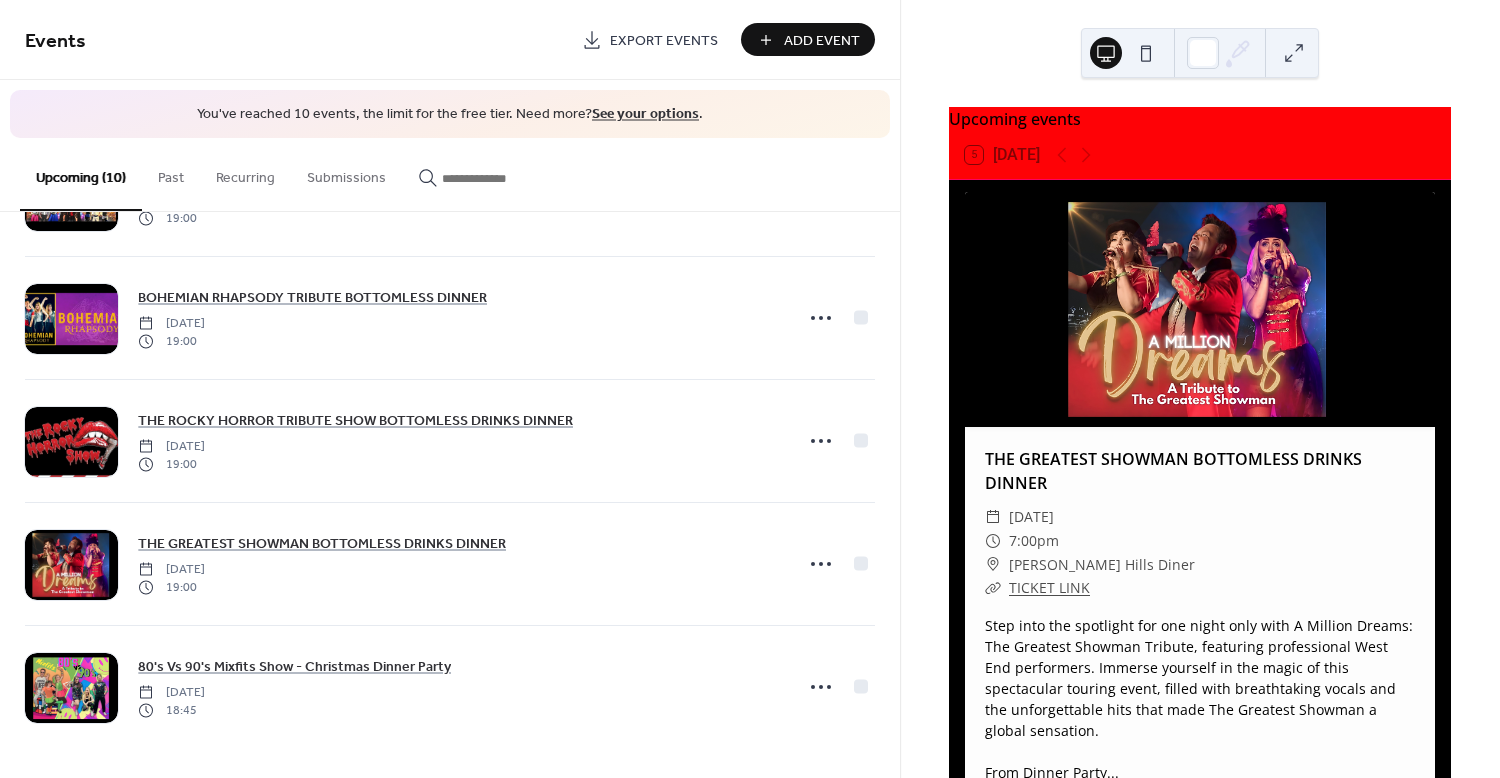 scroll, scrollTop: 0, scrollLeft: 0, axis: both 